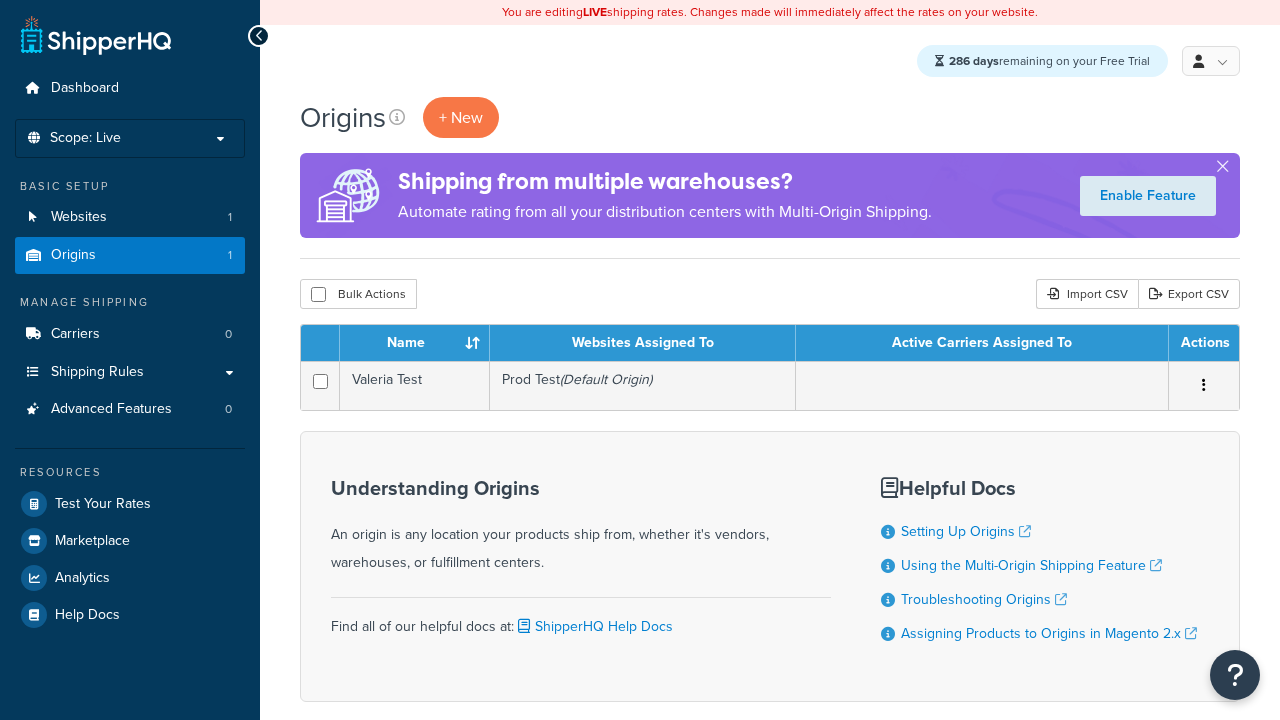 scroll, scrollTop: 0, scrollLeft: 0, axis: both 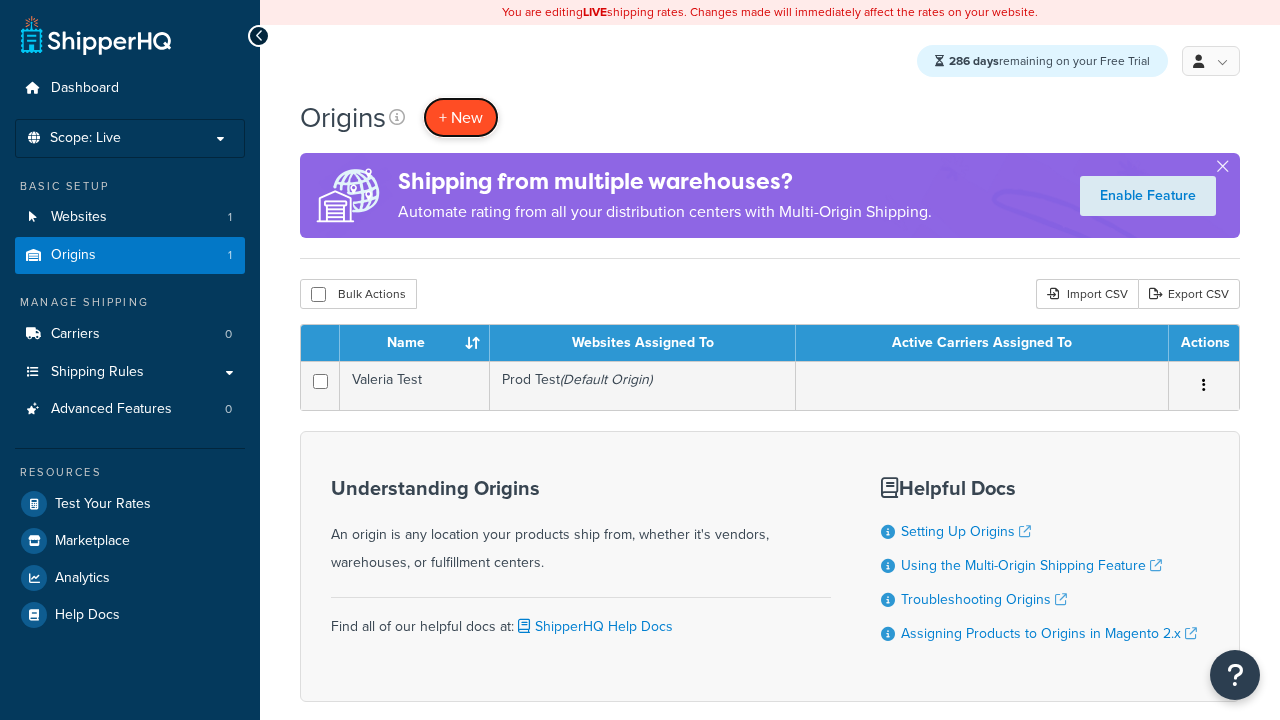 click on "+ New" at bounding box center (461, 117) 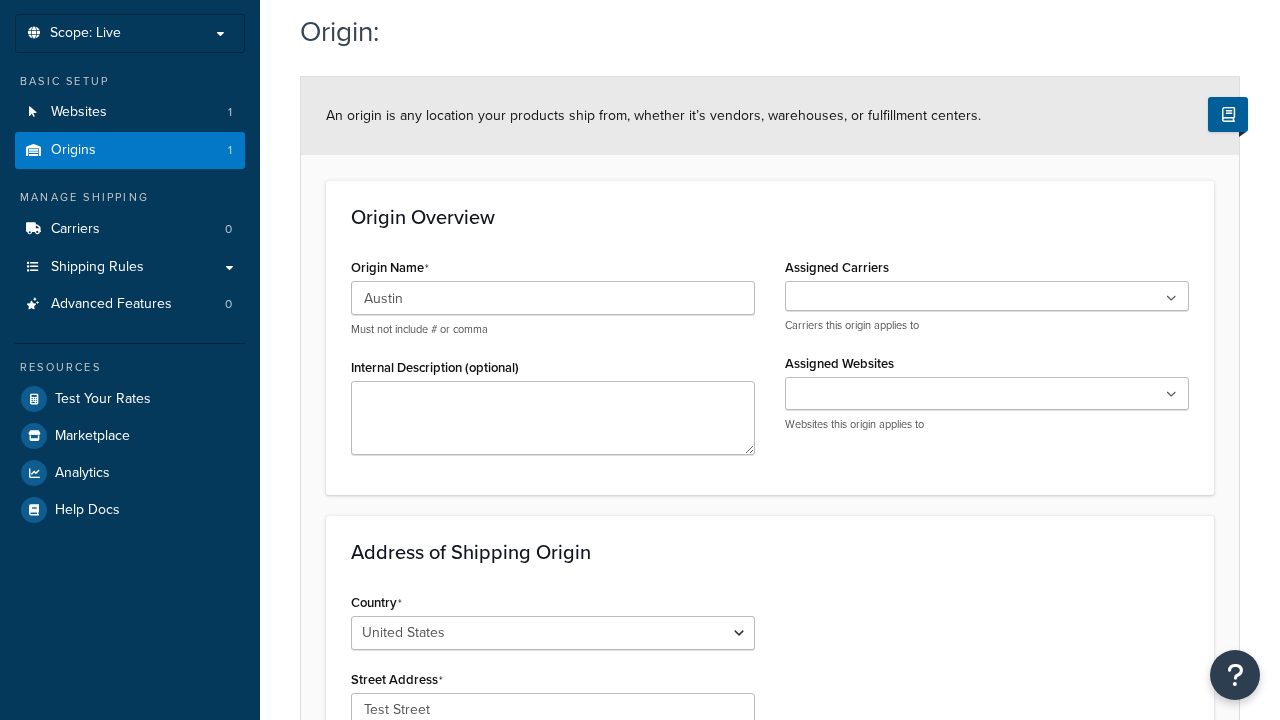 type on "Test Street" 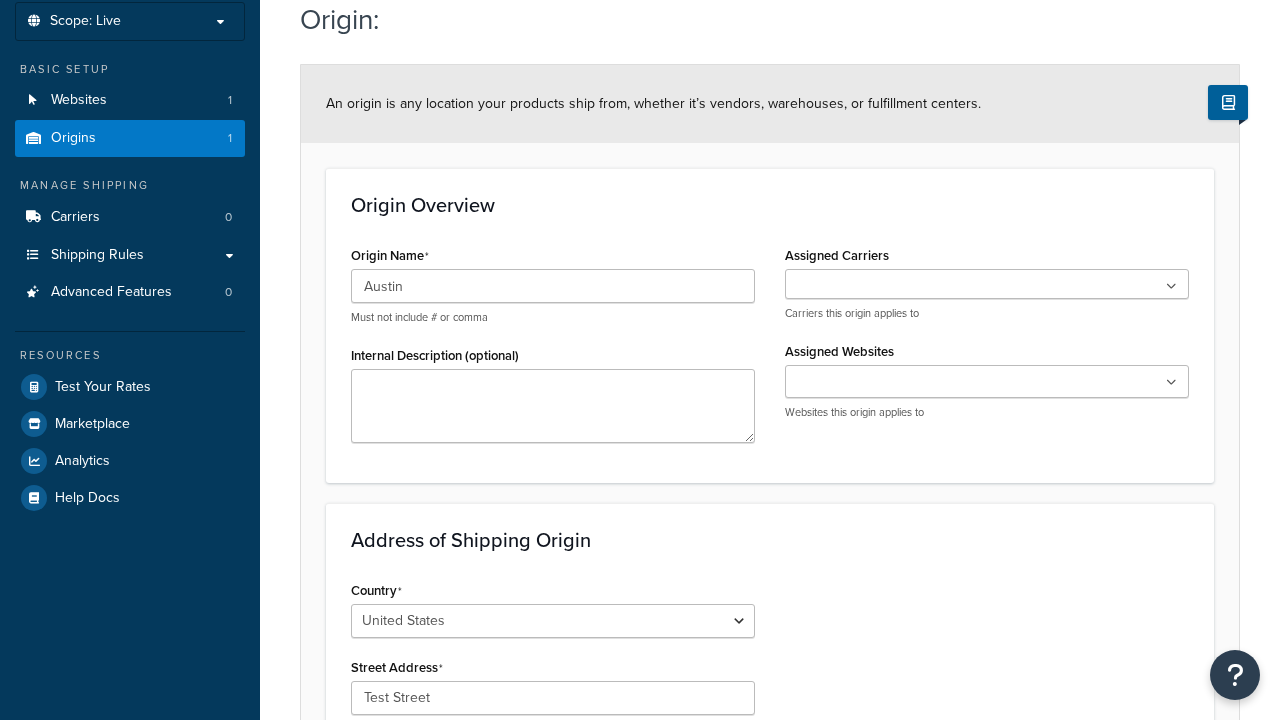 type on "Austin" 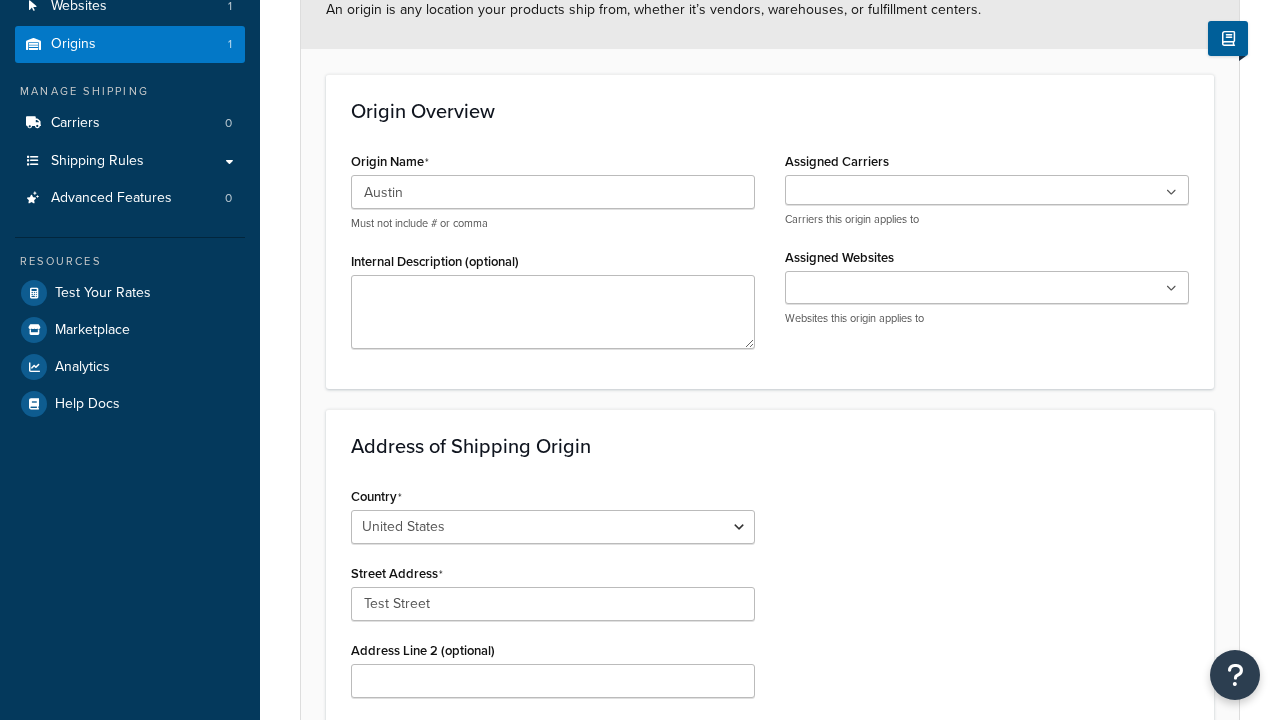 select on "43" 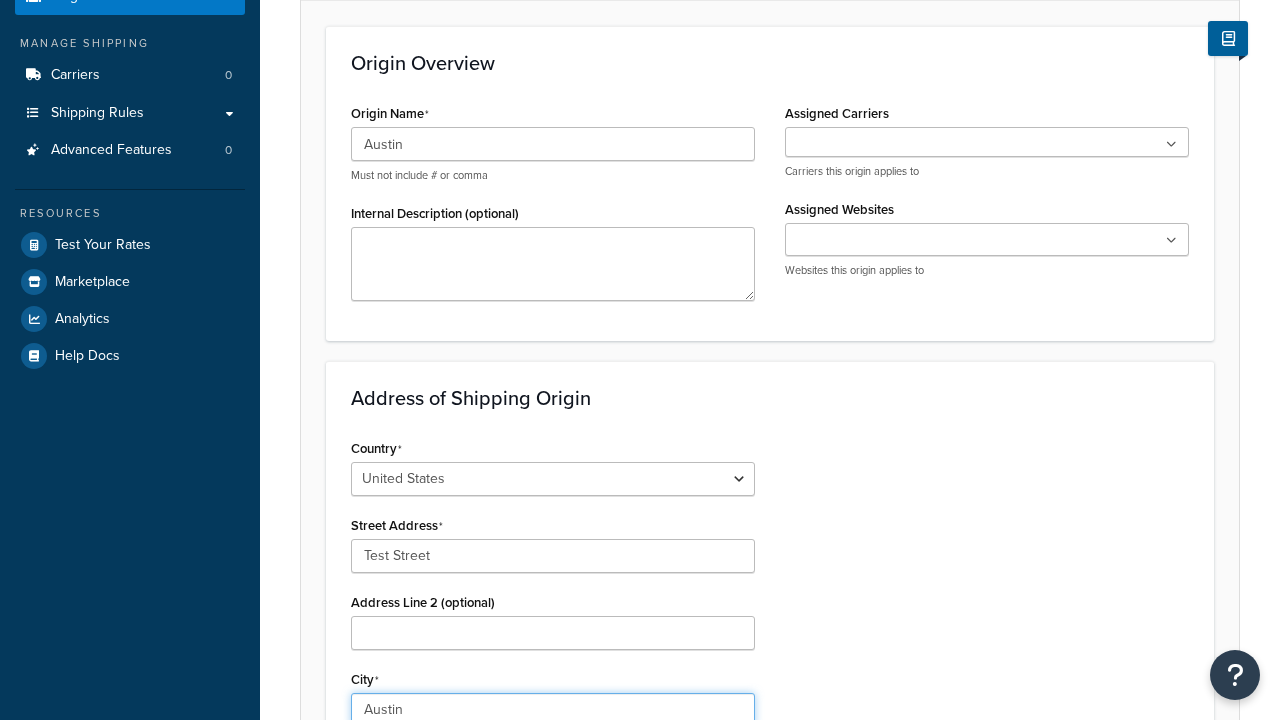 type on "Austin" 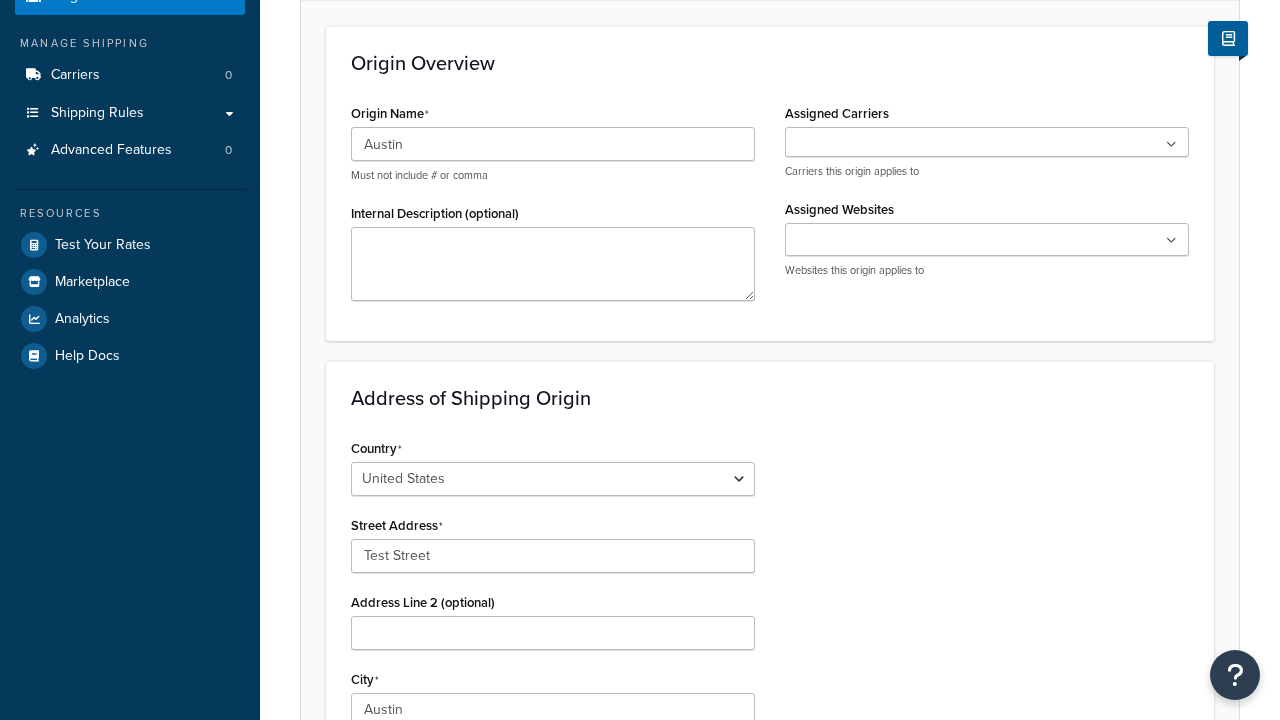 type on "78664" 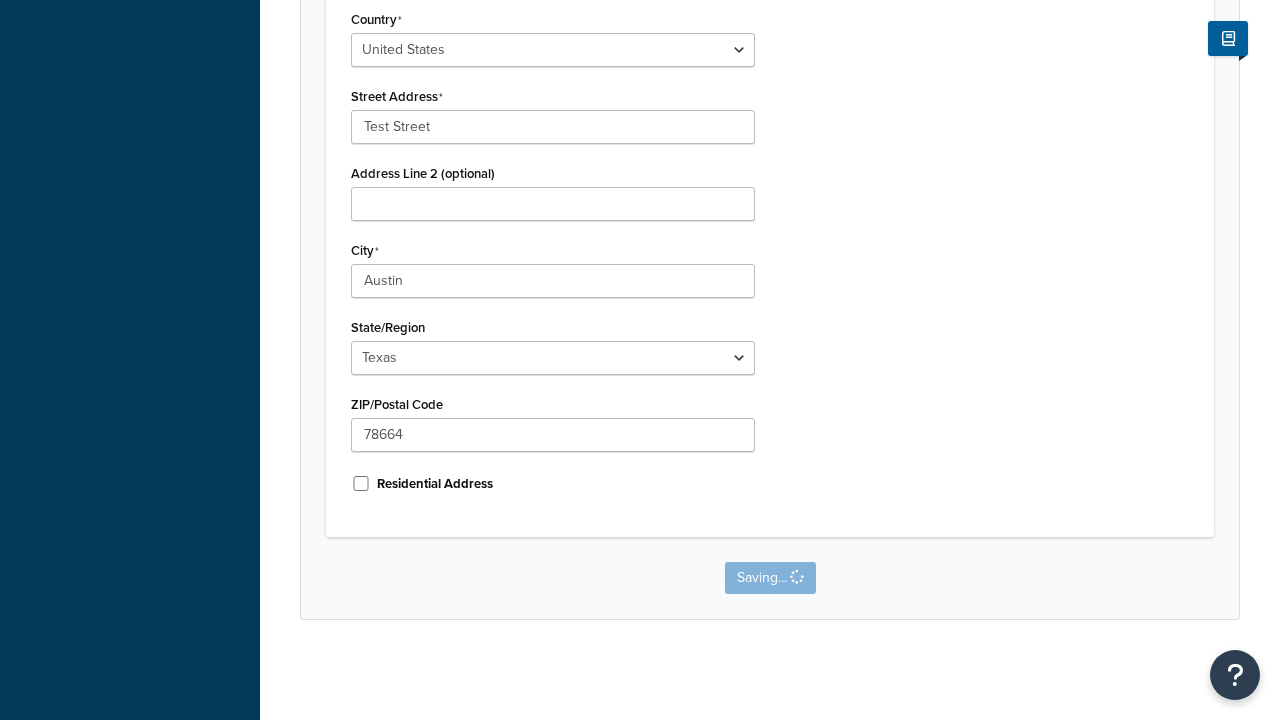 scroll, scrollTop: 0, scrollLeft: 0, axis: both 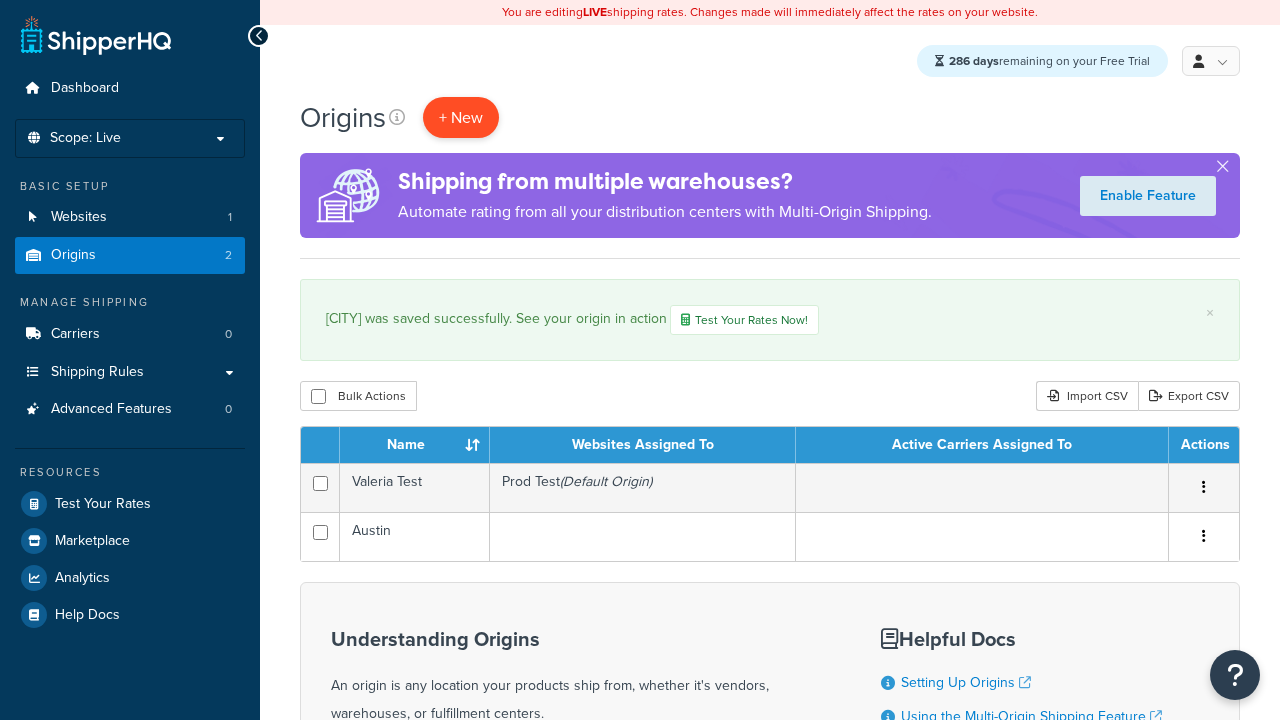 click on "+ New" at bounding box center [461, 117] 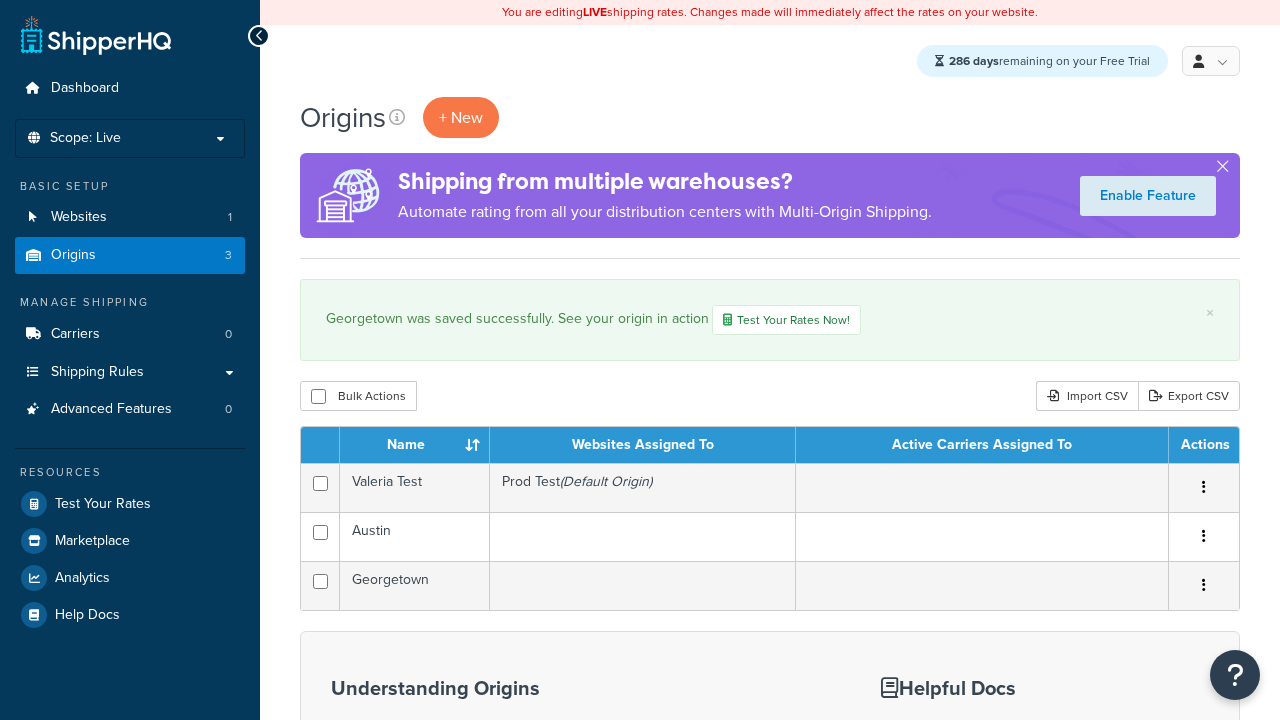 scroll, scrollTop: 0, scrollLeft: 0, axis: both 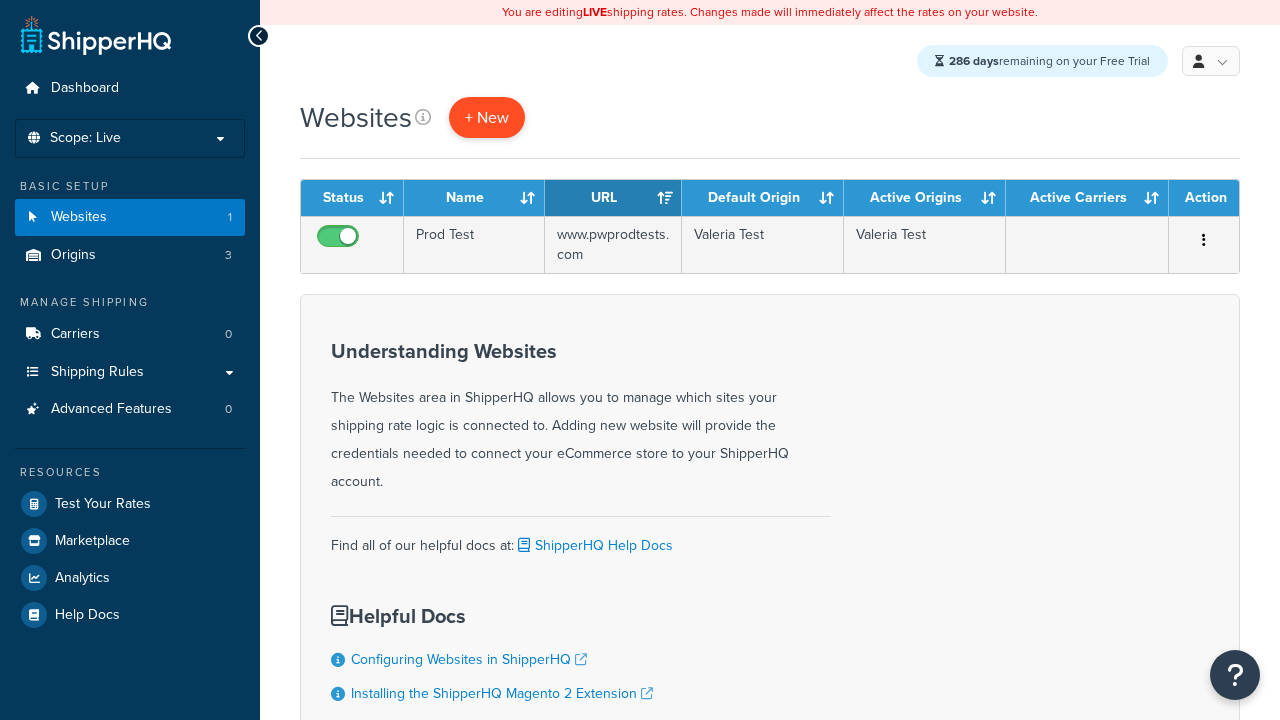 click on "+ New" at bounding box center (487, 117) 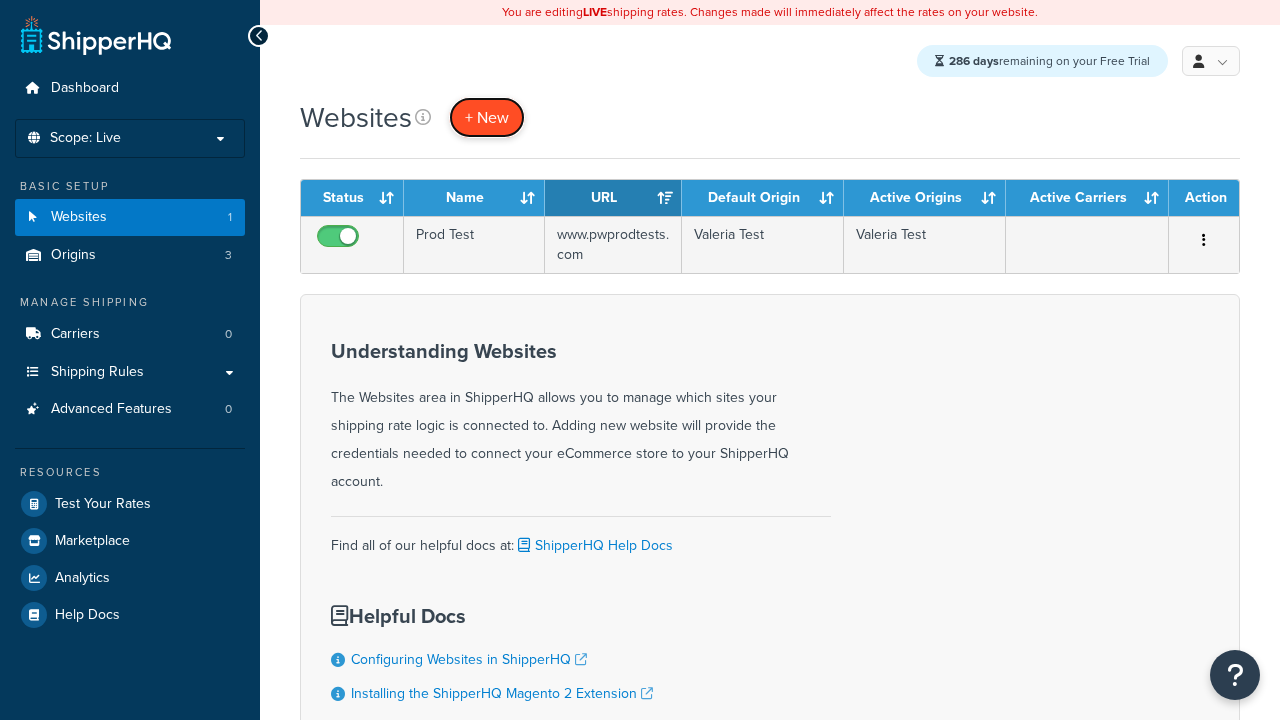 scroll, scrollTop: 0, scrollLeft: 0, axis: both 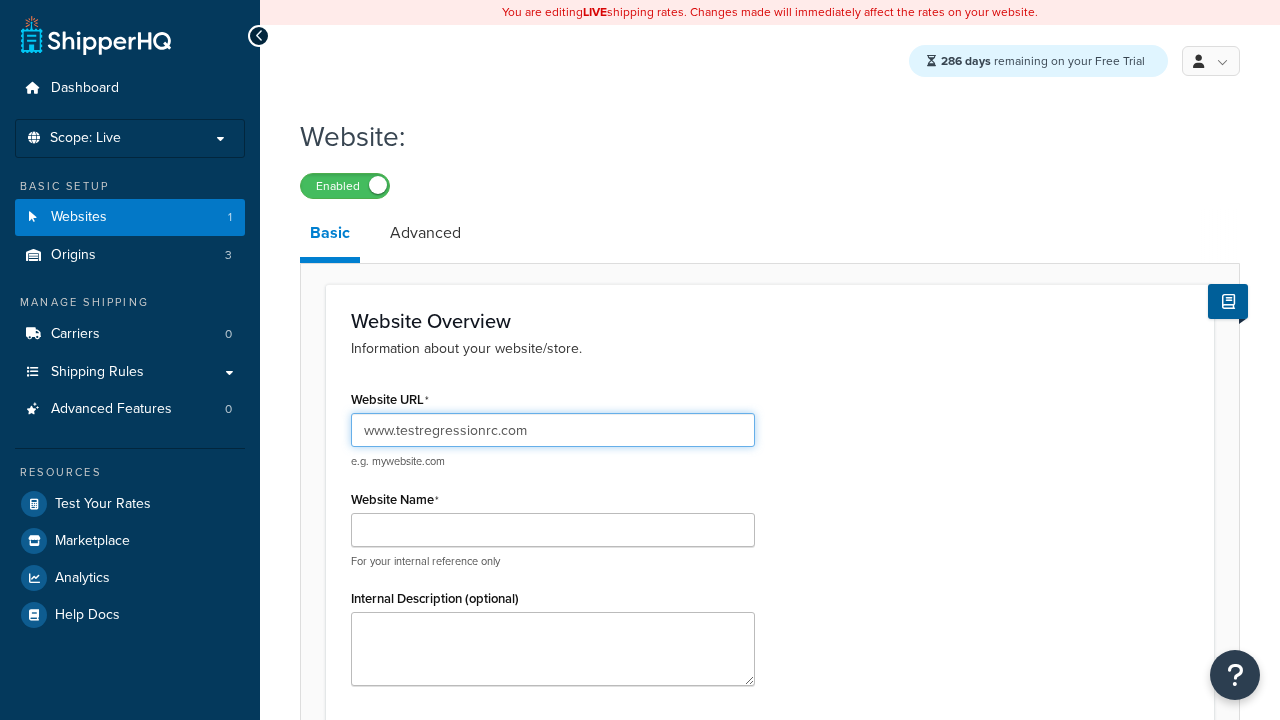 type on "www.testregressionrc.com" 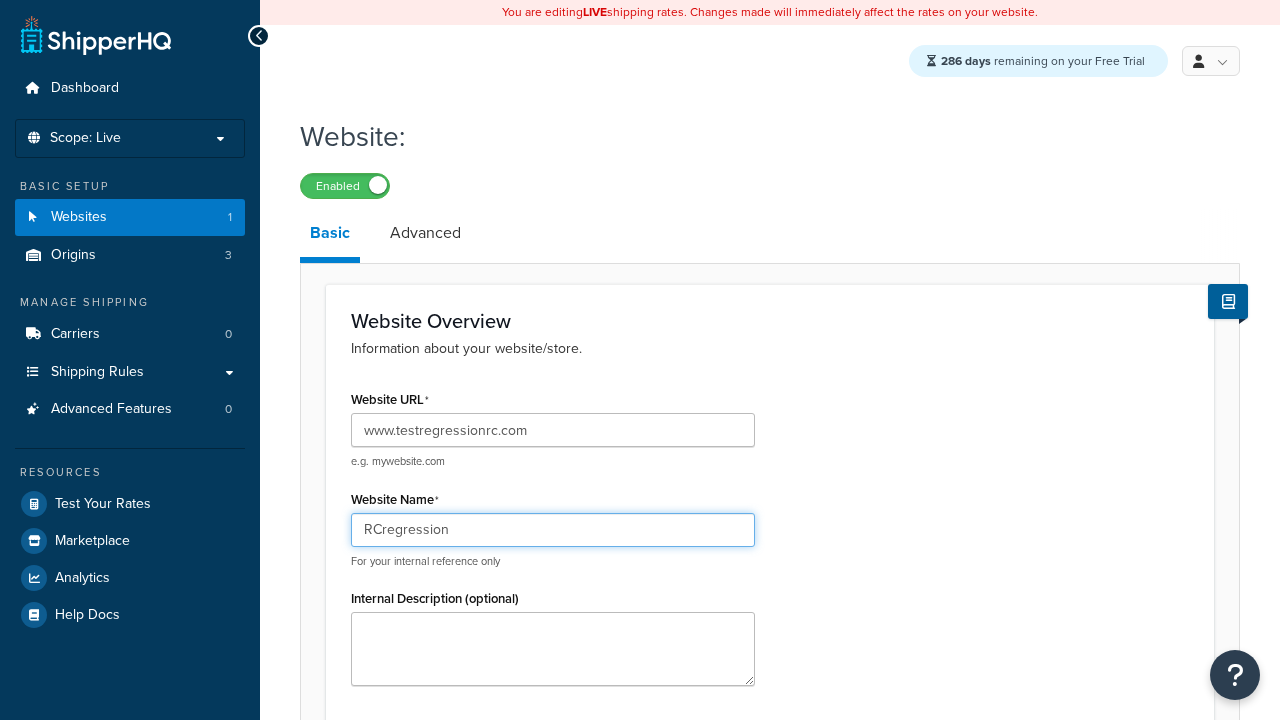 type on "RCregression" 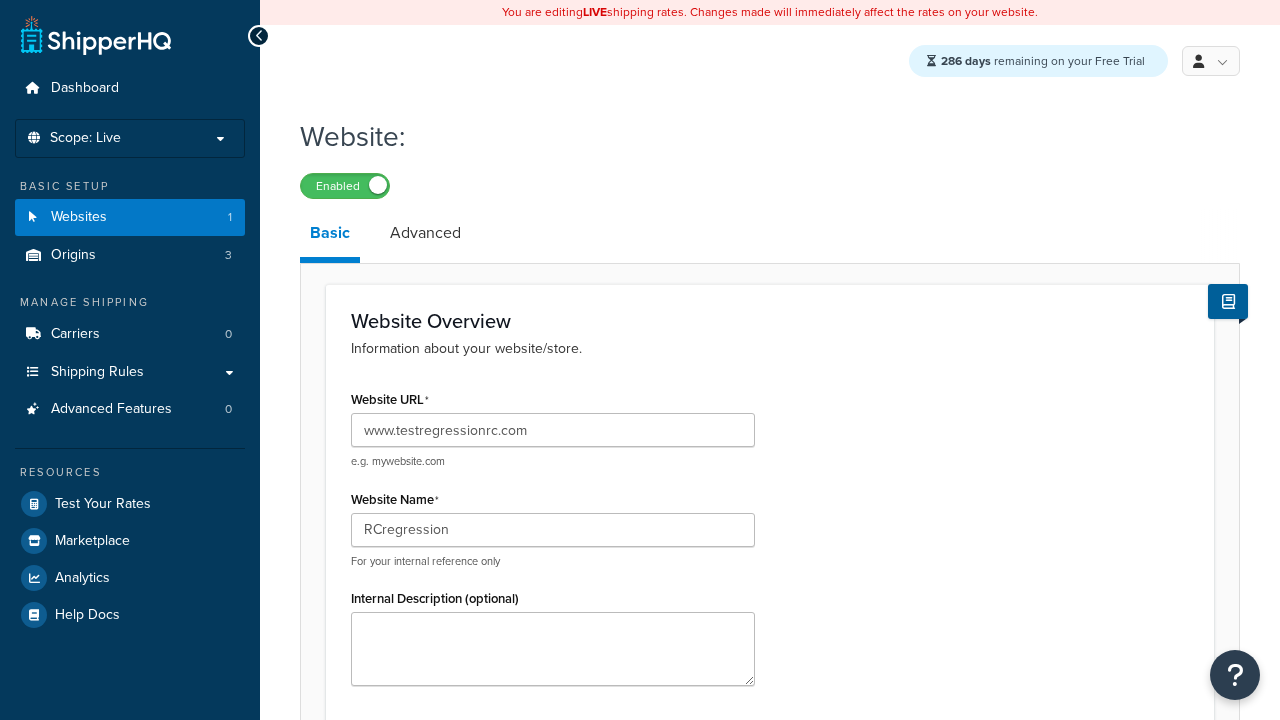 click on "Save" at bounding box center (759, 1280) 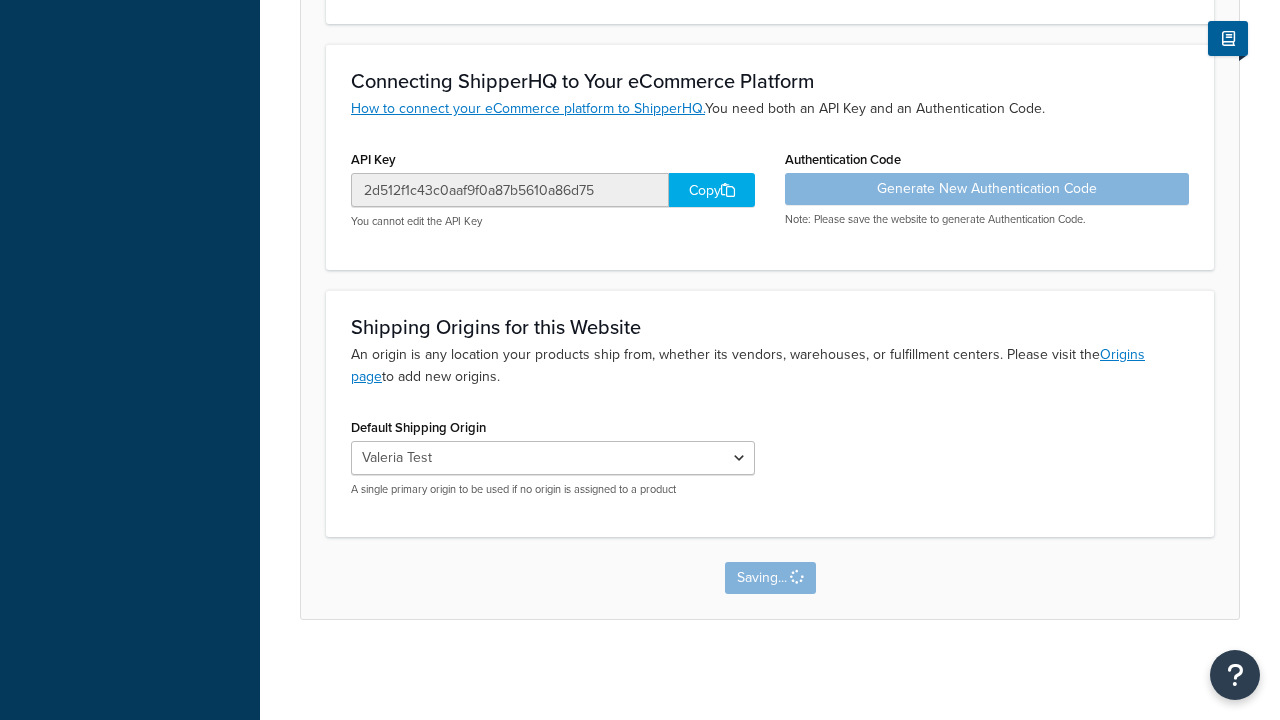 scroll, scrollTop: 0, scrollLeft: 0, axis: both 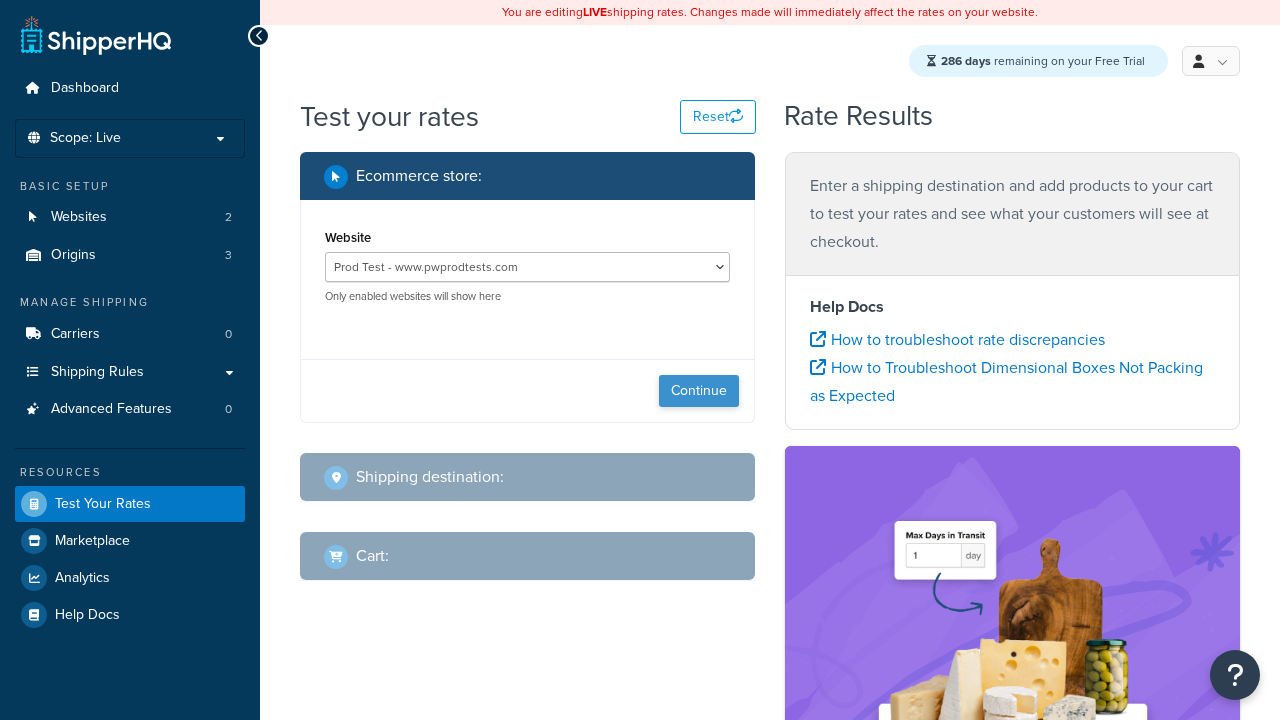 click on "Continue" at bounding box center [699, 391] 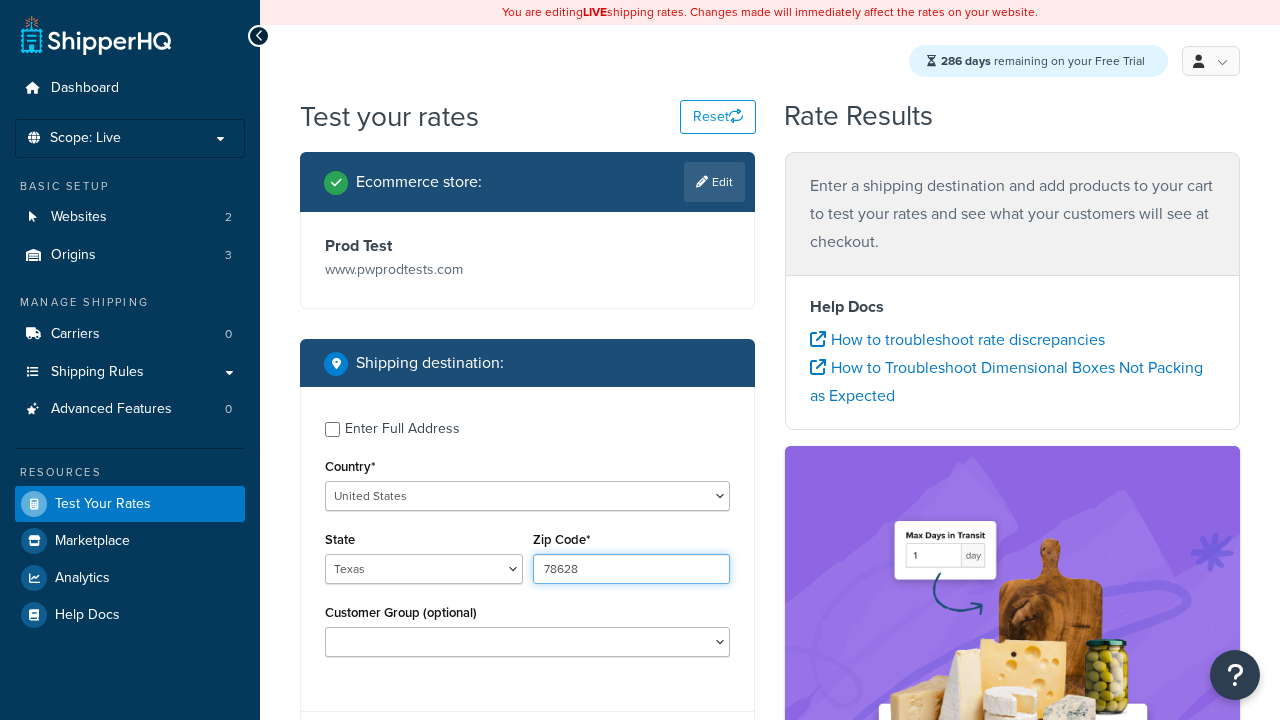 type on "78628" 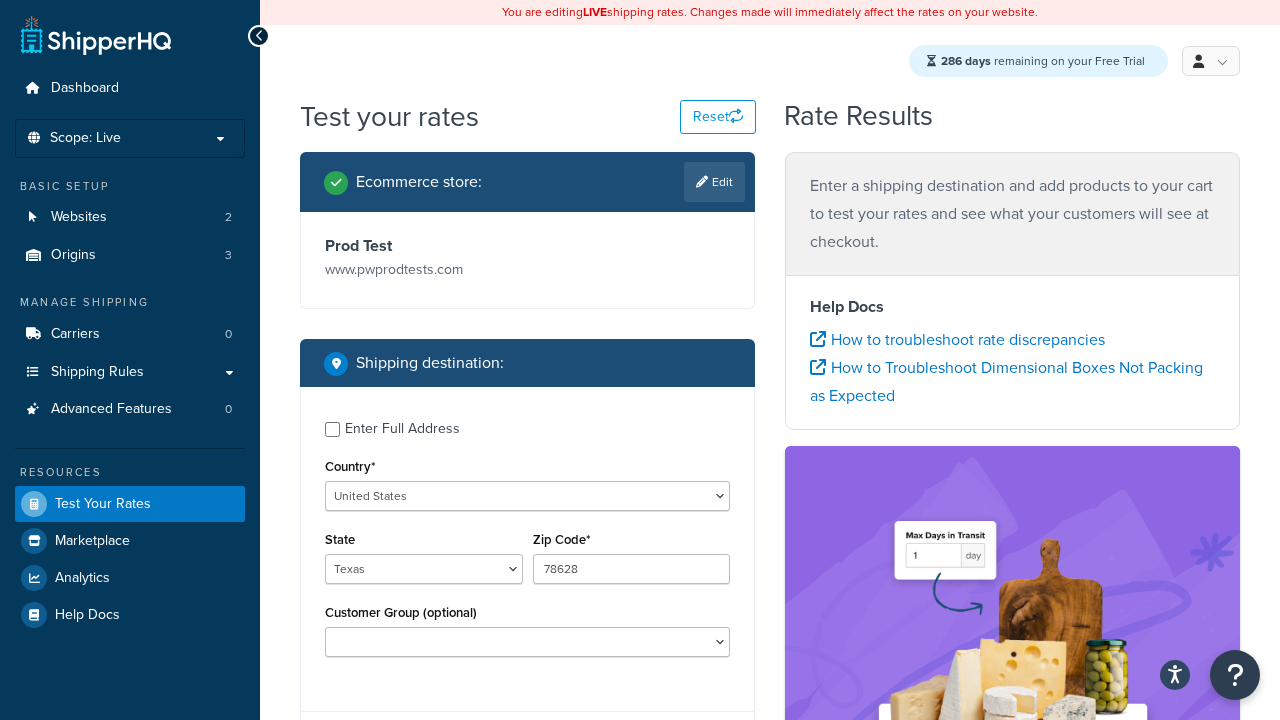 click on "Continue" at bounding box center [699, 743] 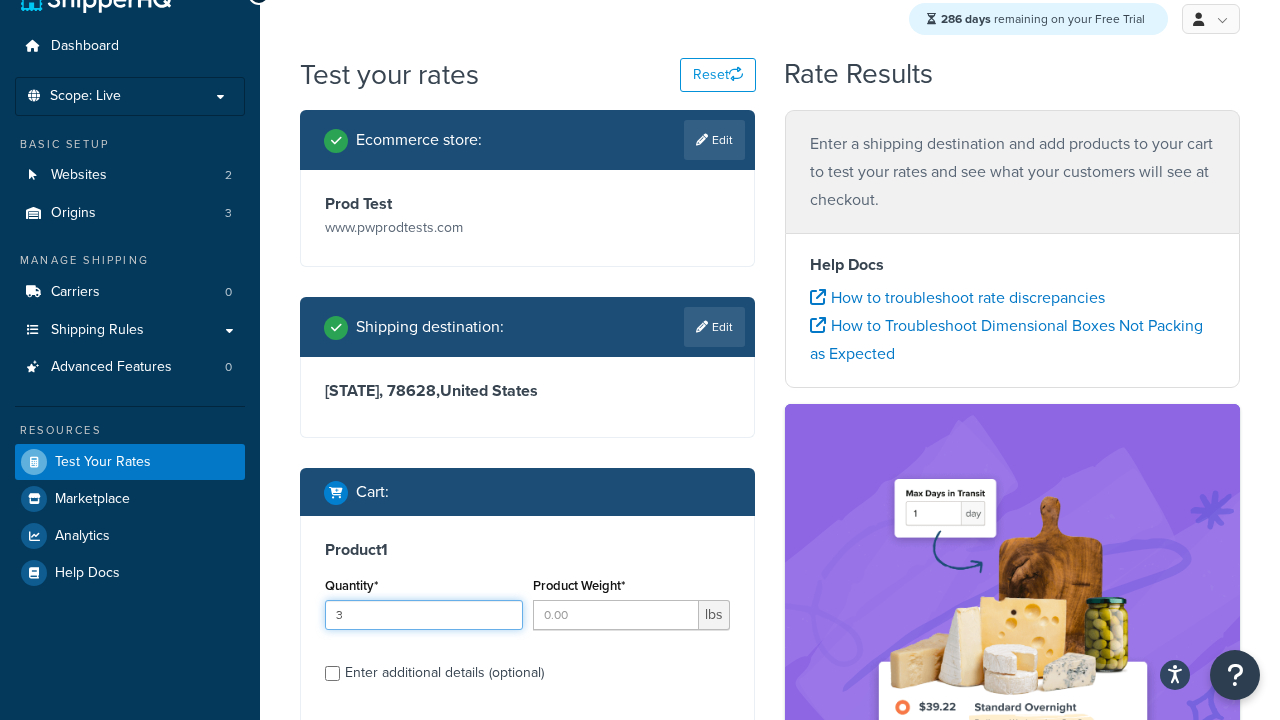 type on "3" 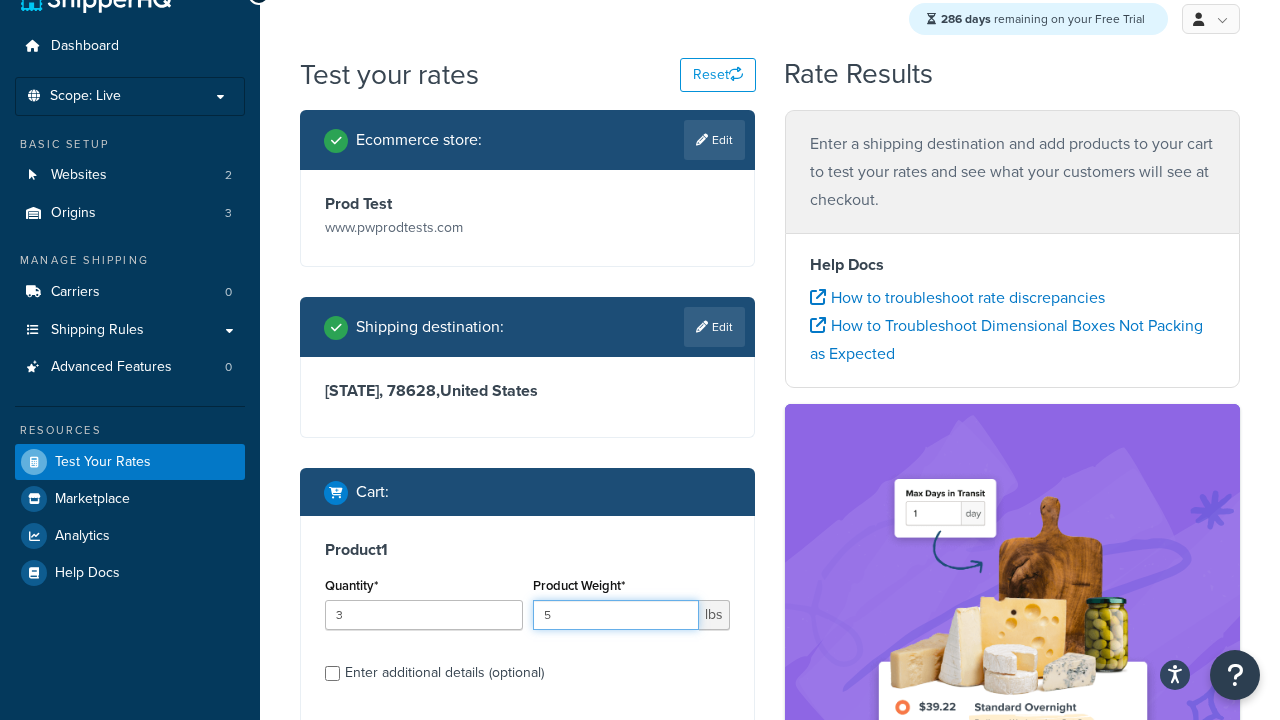 scroll, scrollTop: 91, scrollLeft: 0, axis: vertical 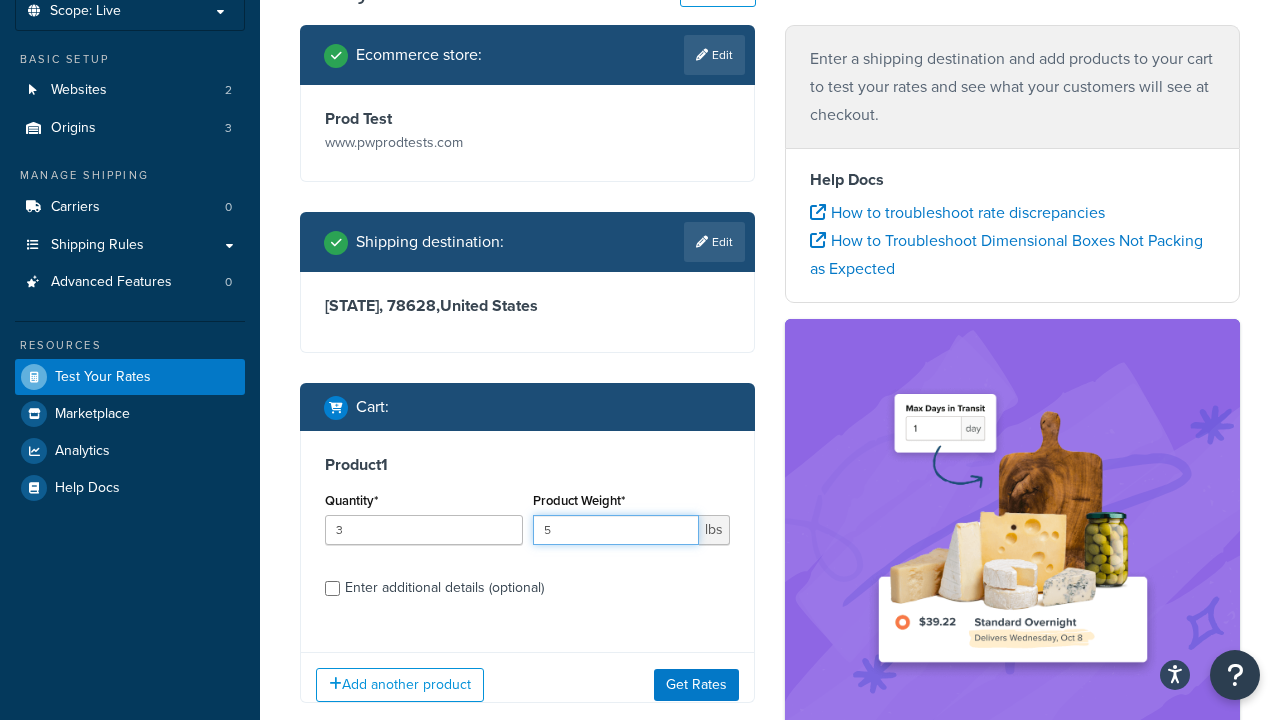 type on "5" 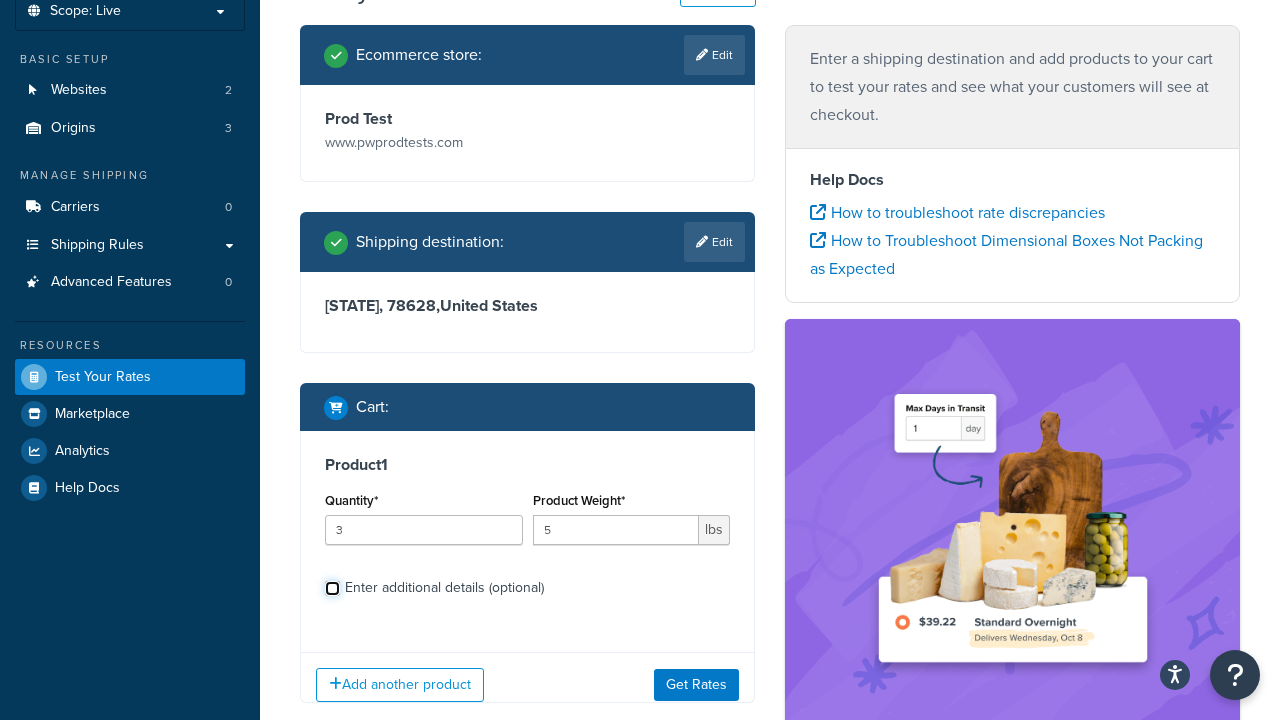 click on "Enter additional details (optional)" at bounding box center (332, 588) 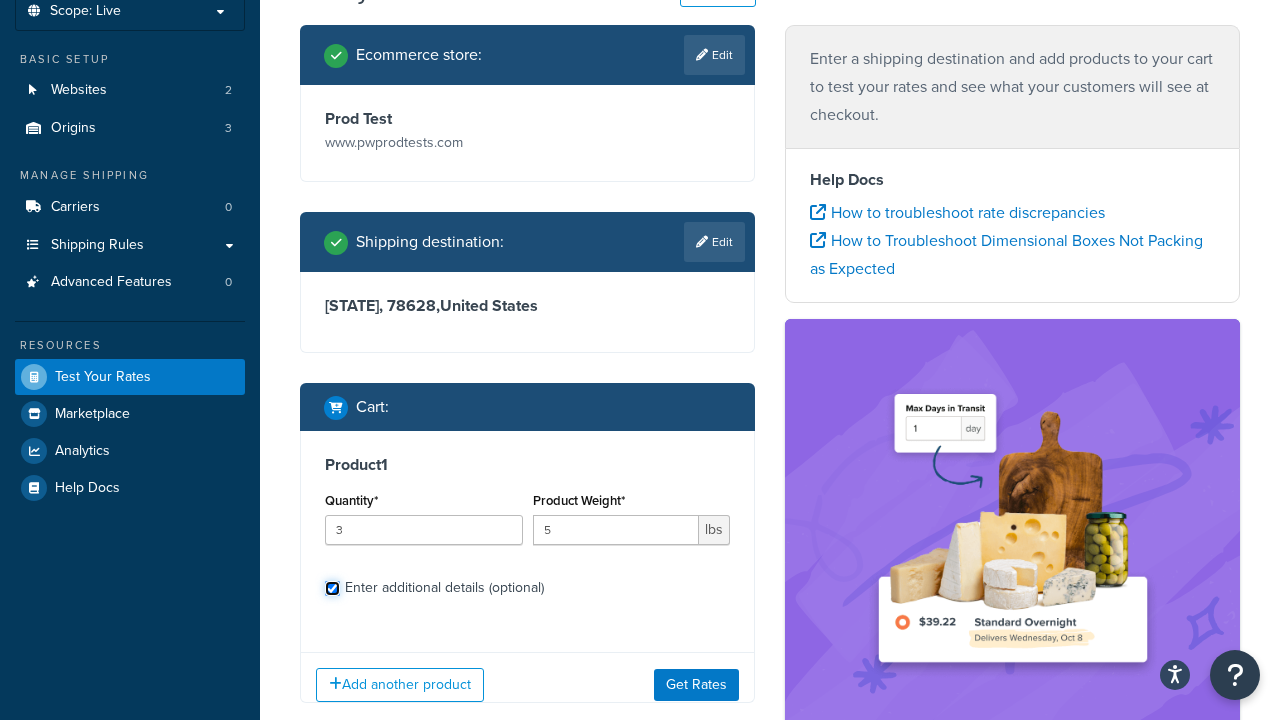 checkbox on "true" 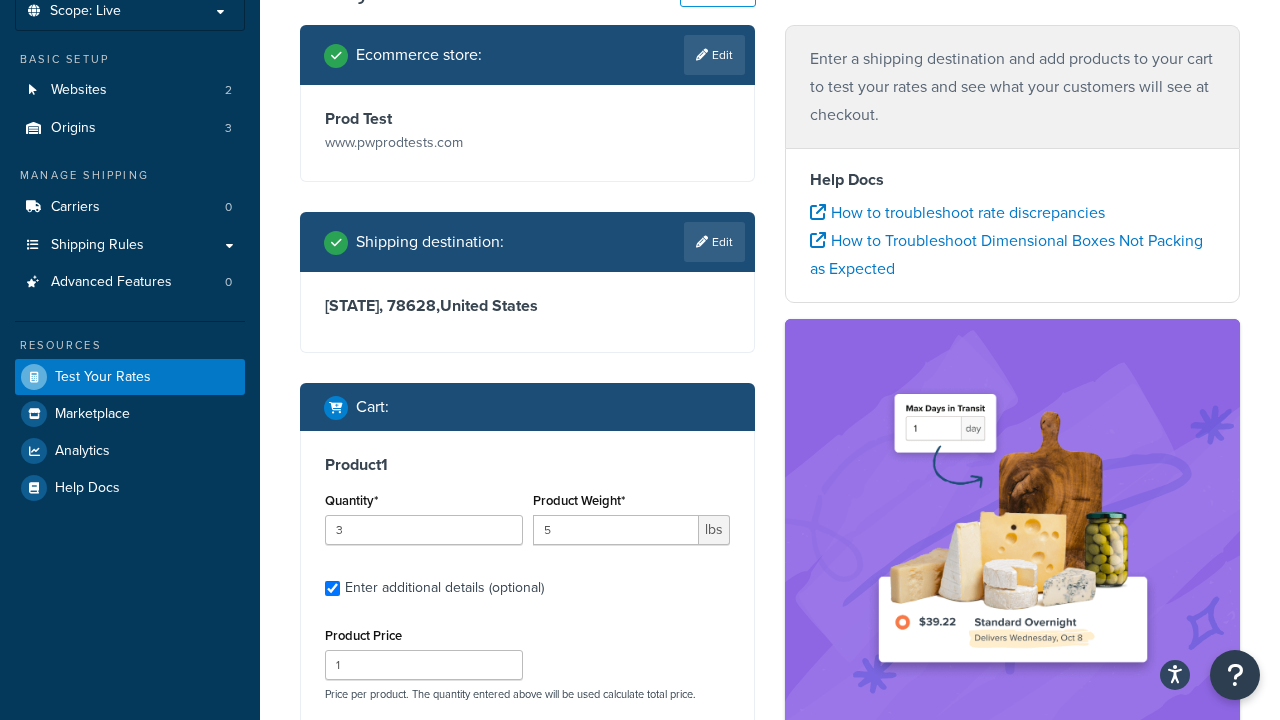 scroll, scrollTop: 391, scrollLeft: 0, axis: vertical 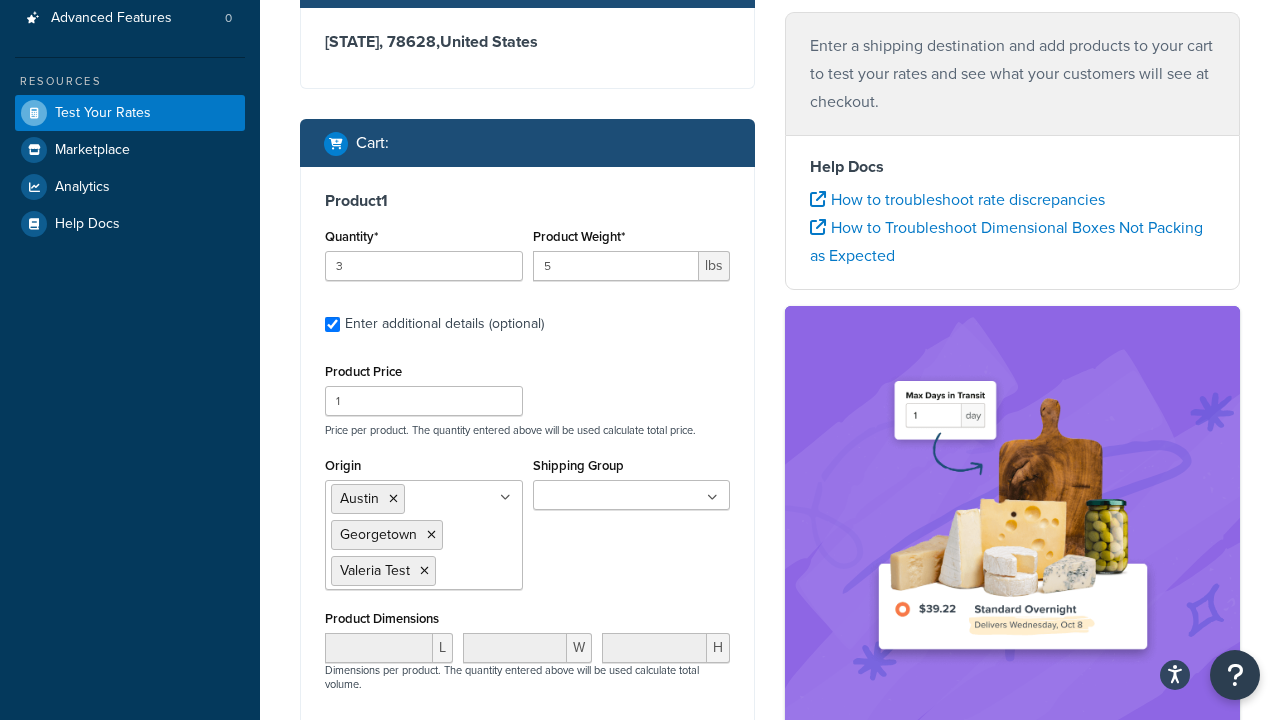 click on "Get Rates" at bounding box center [696, 1022] 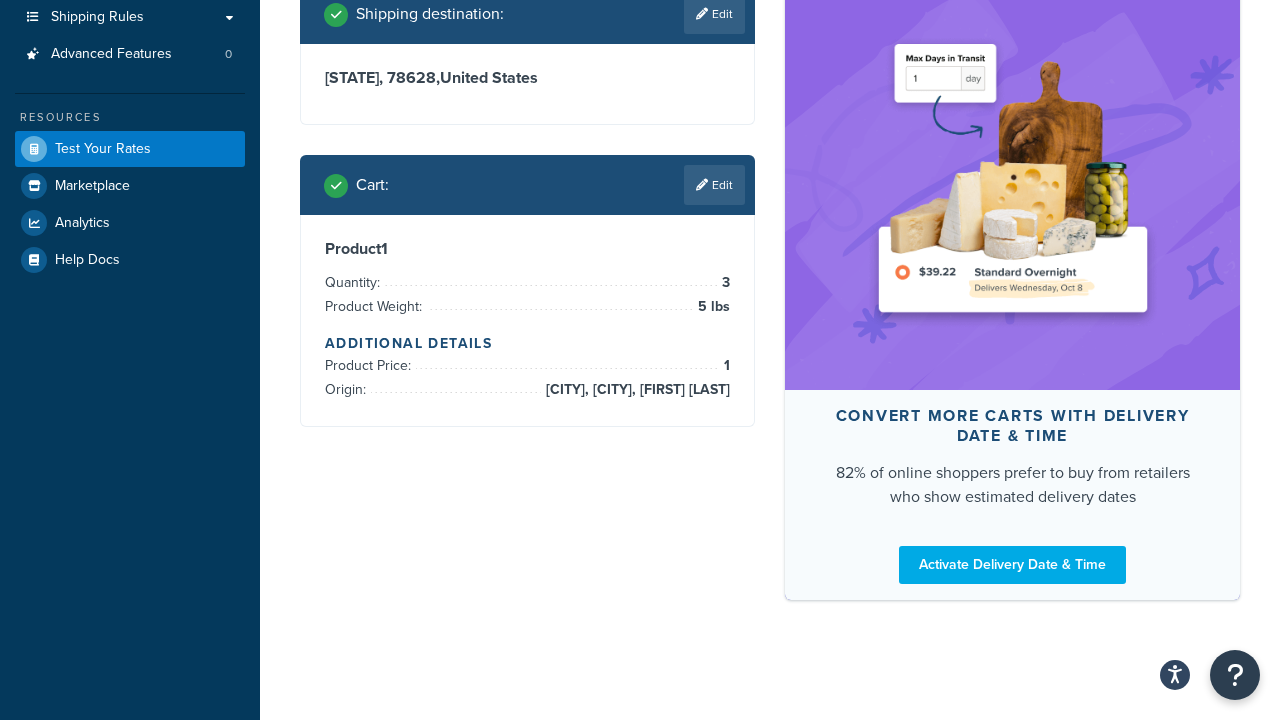 scroll, scrollTop: 818, scrollLeft: 0, axis: vertical 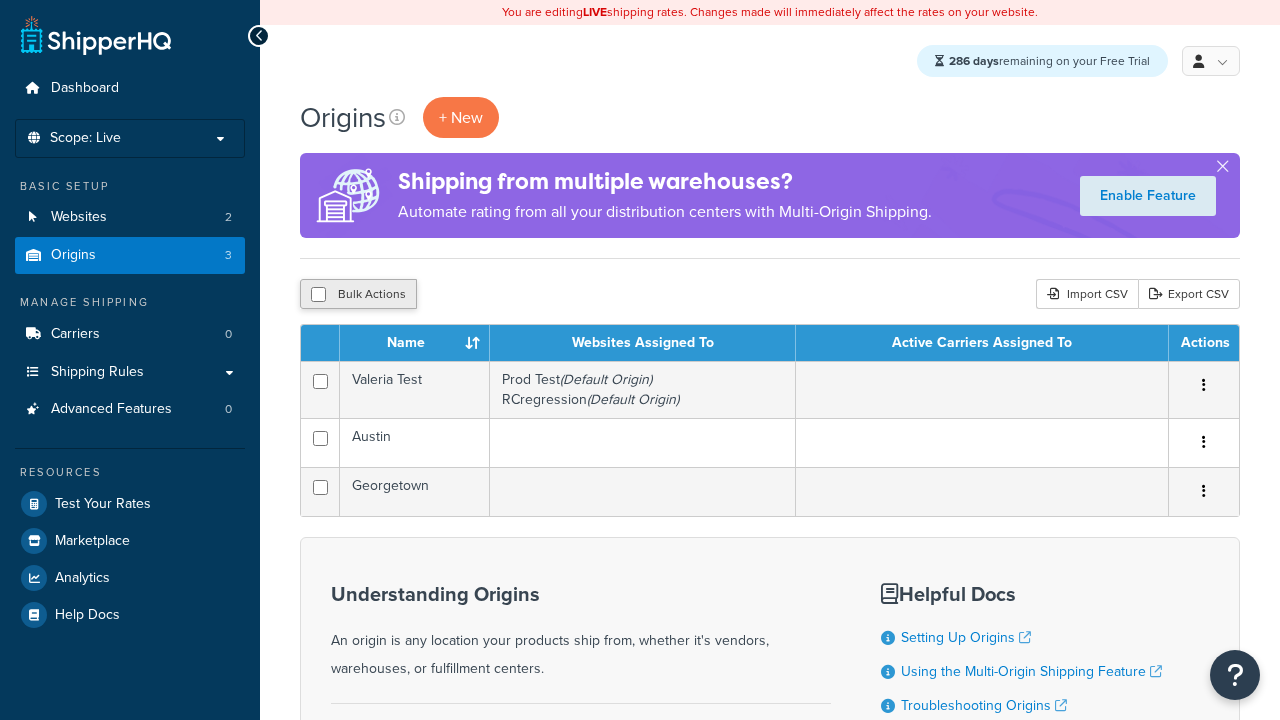 click at bounding box center (318, 294) 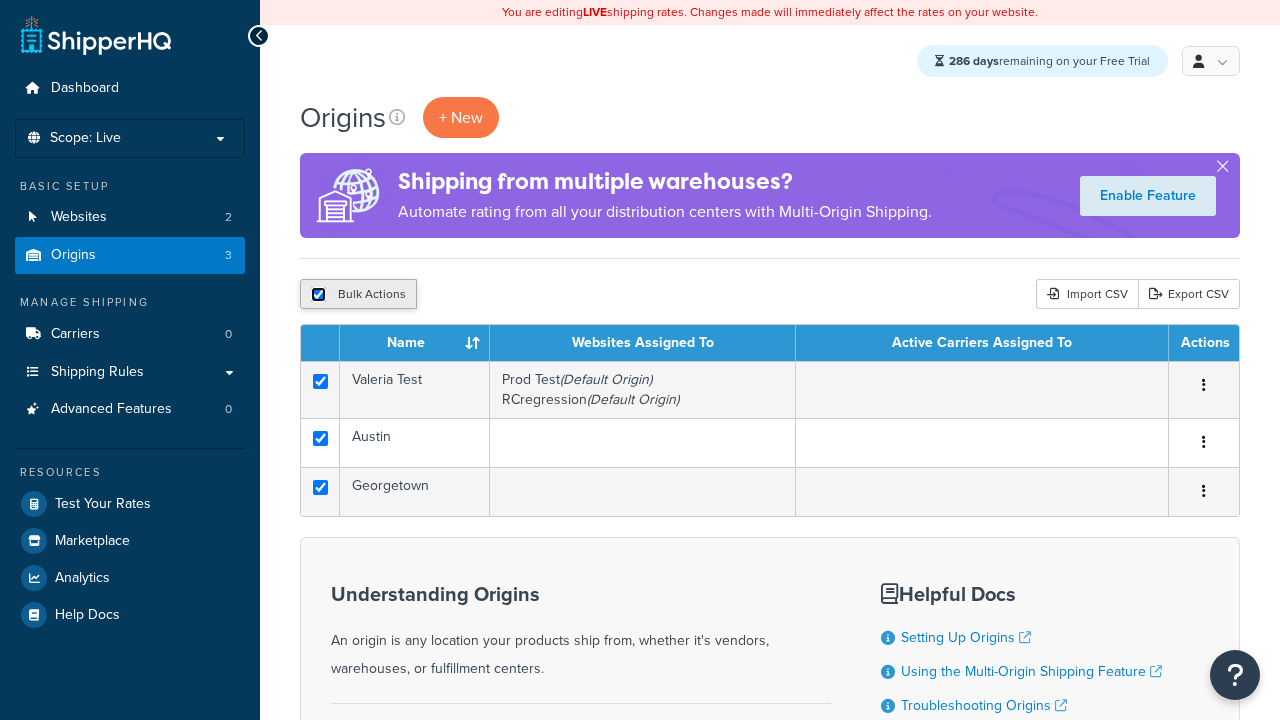 checkbox on "true" 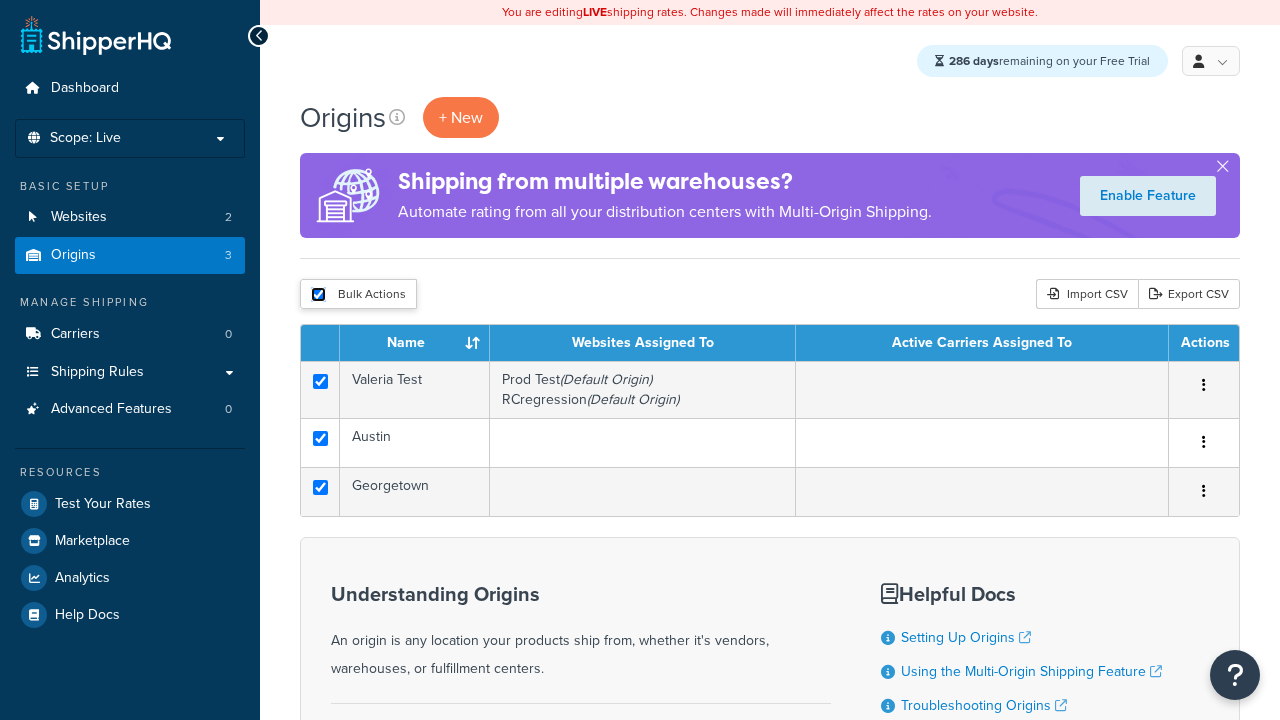 click on "Delete" at bounding box center [0, 0] 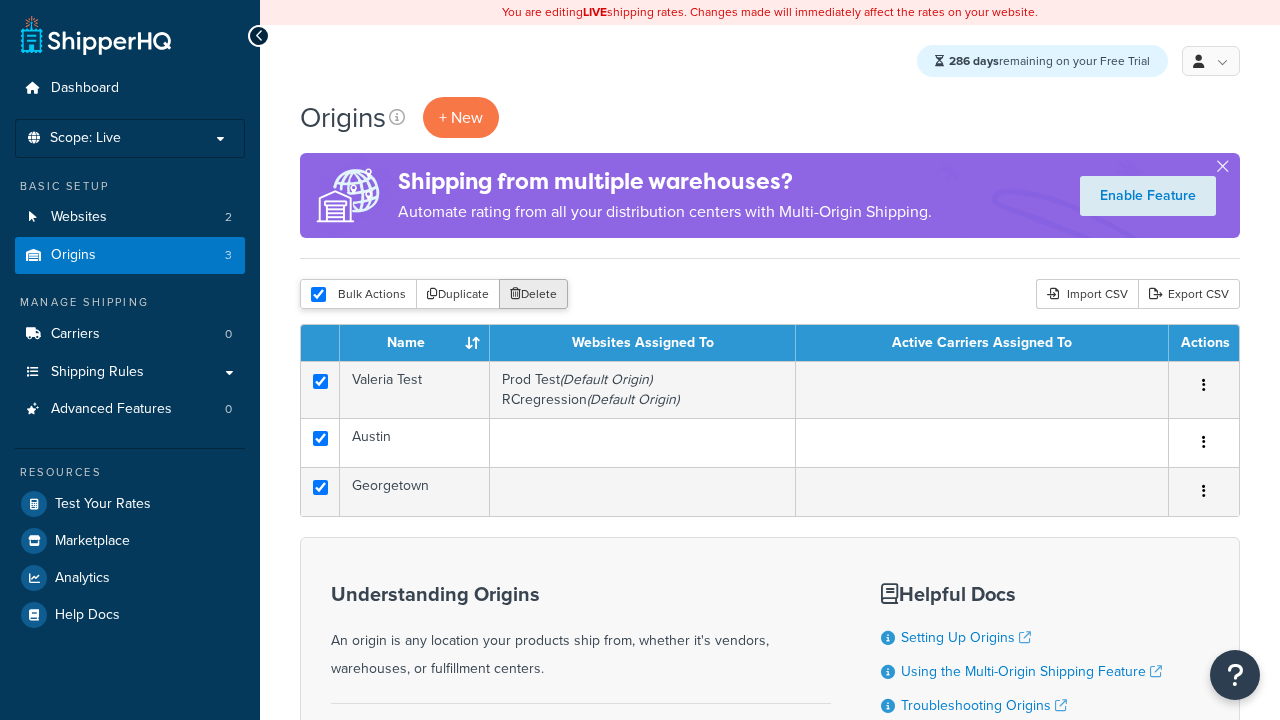 scroll, scrollTop: 0, scrollLeft: 0, axis: both 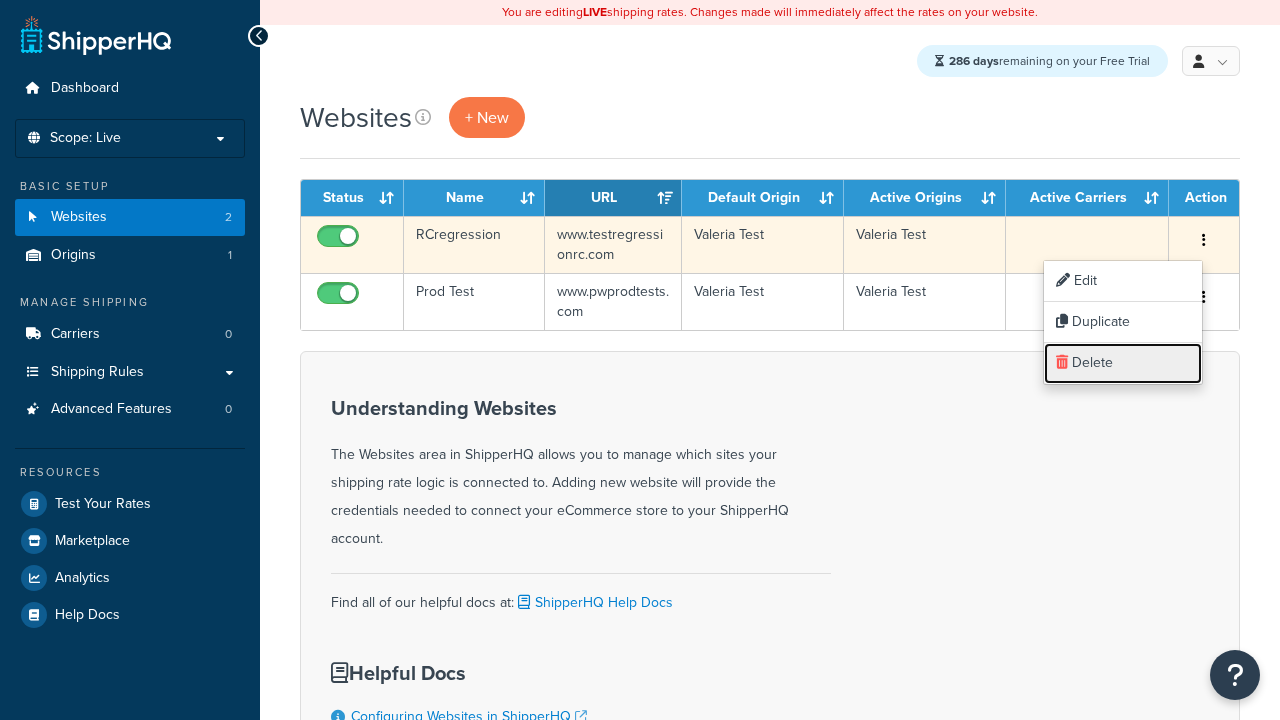 click on "Delete" at bounding box center [1123, 363] 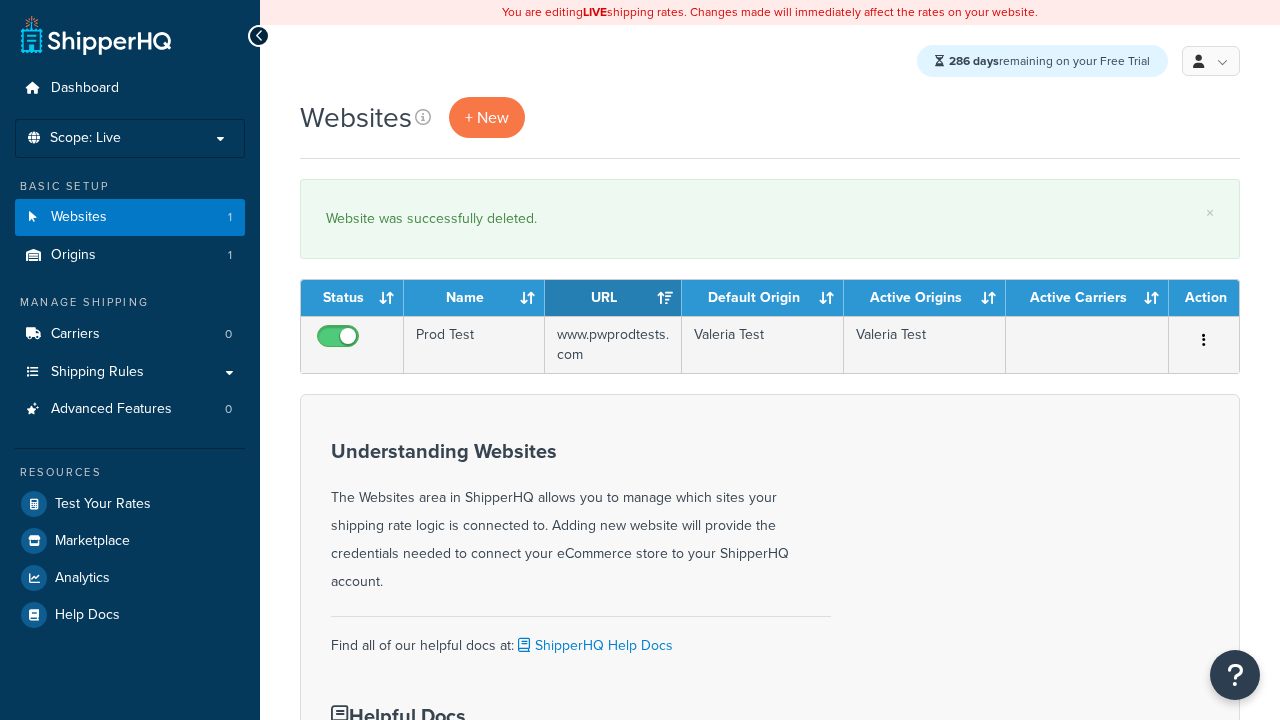 scroll, scrollTop: 0, scrollLeft: 0, axis: both 